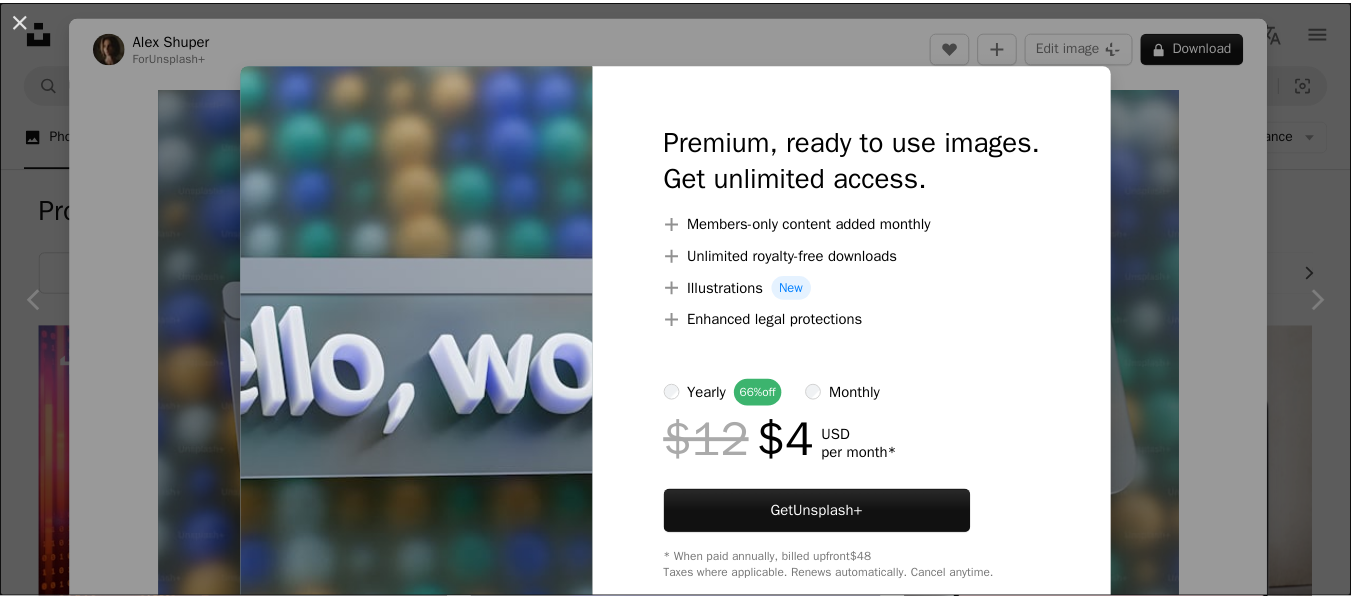 scroll, scrollTop: 752, scrollLeft: 0, axis: vertical 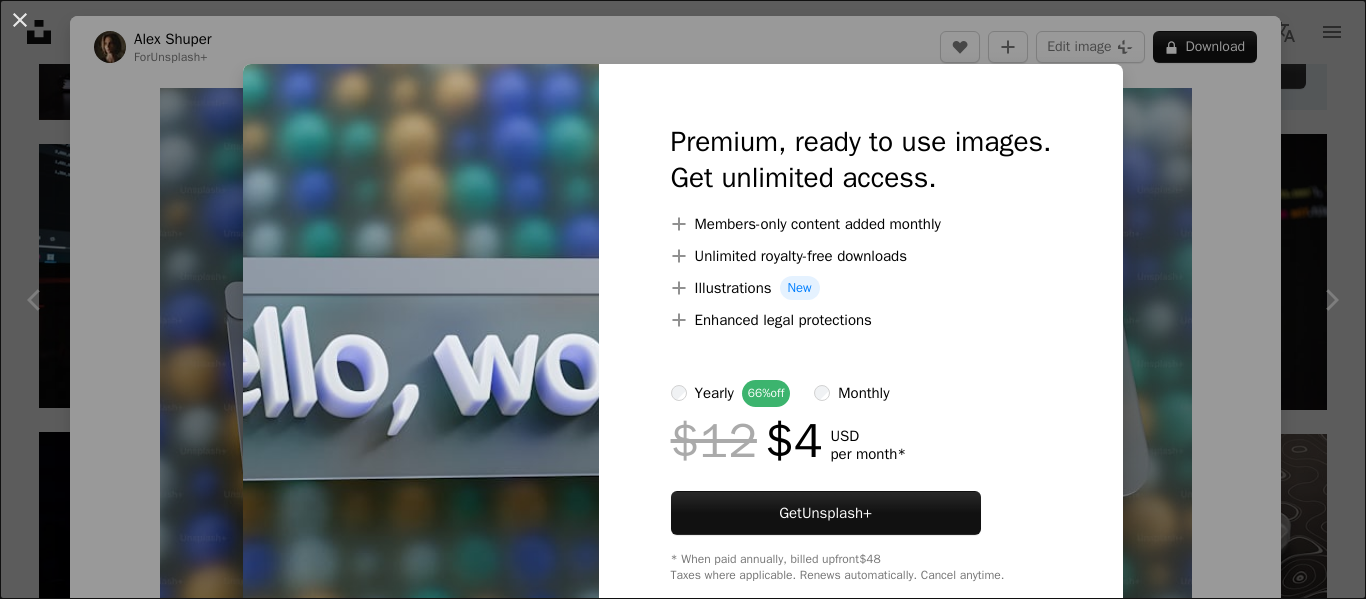 click at bounding box center [421, 353] 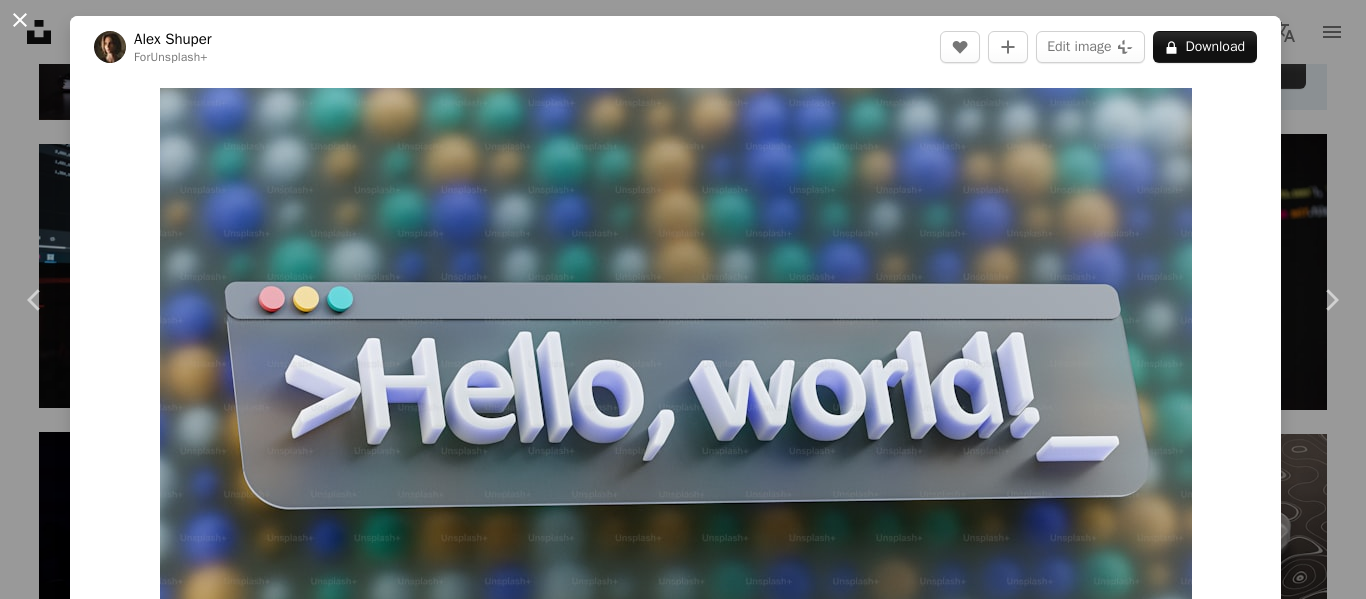 click on "An X shape" at bounding box center (20, 20) 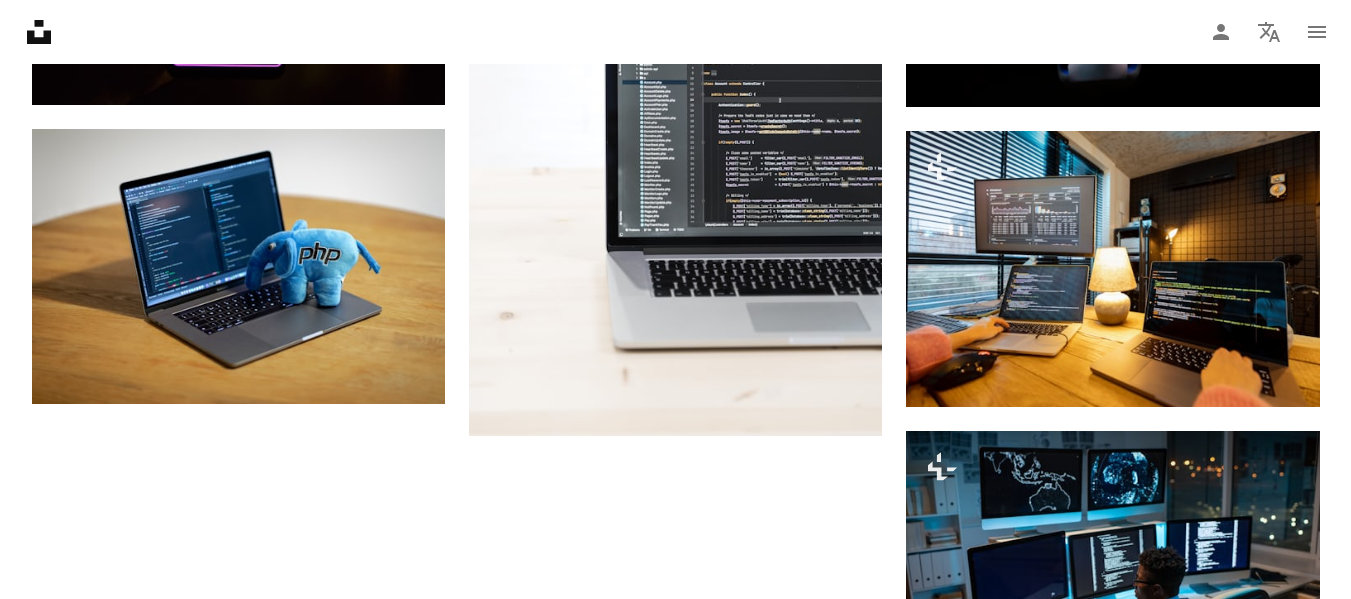 scroll, scrollTop: 1909, scrollLeft: 0, axis: vertical 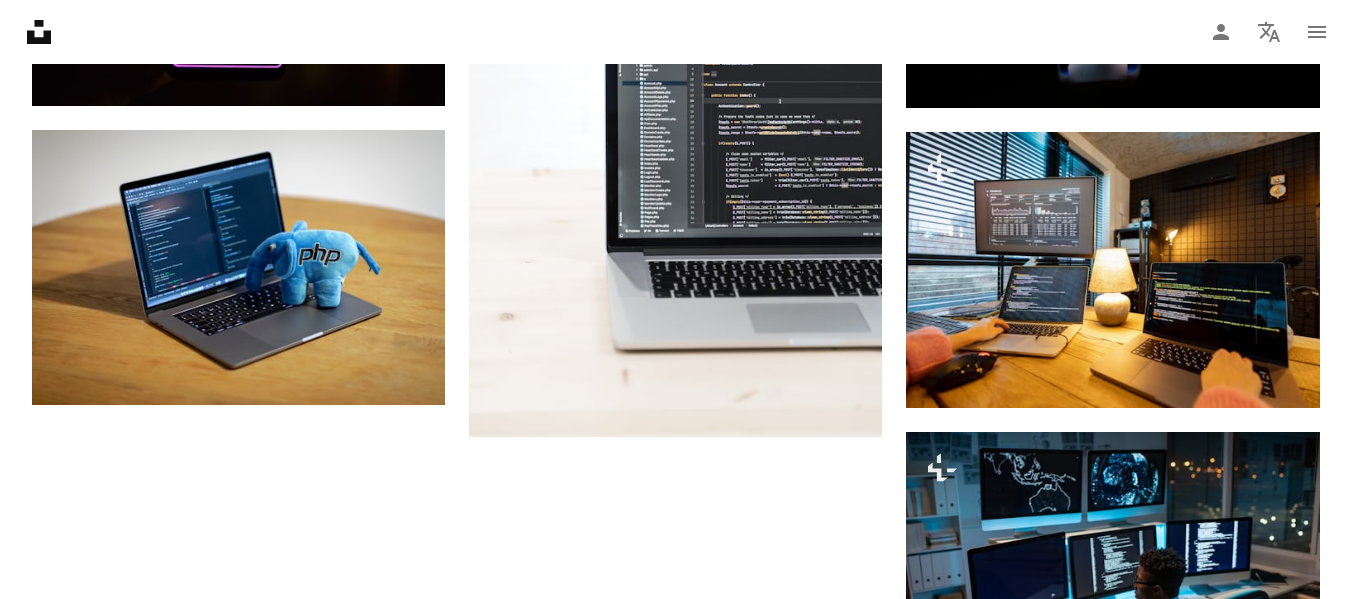 drag, startPoint x: 318, startPoint y: 253, endPoint x: 223, endPoint y: 407, distance: 180.94475 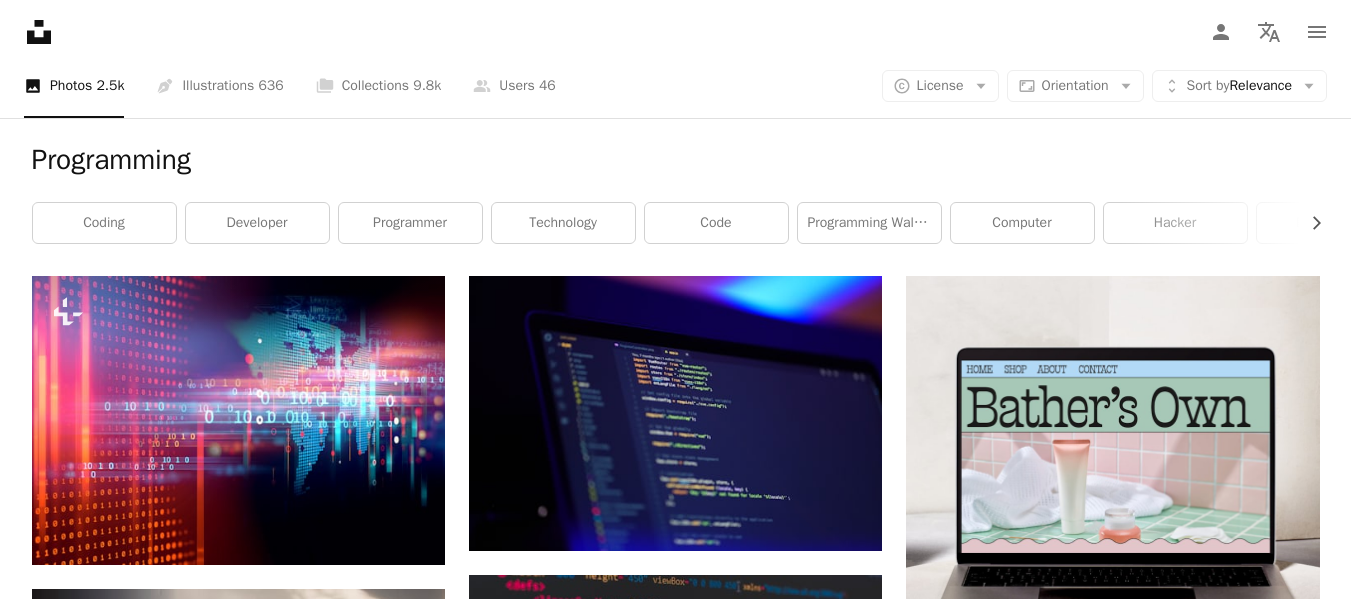 scroll, scrollTop: 0, scrollLeft: 0, axis: both 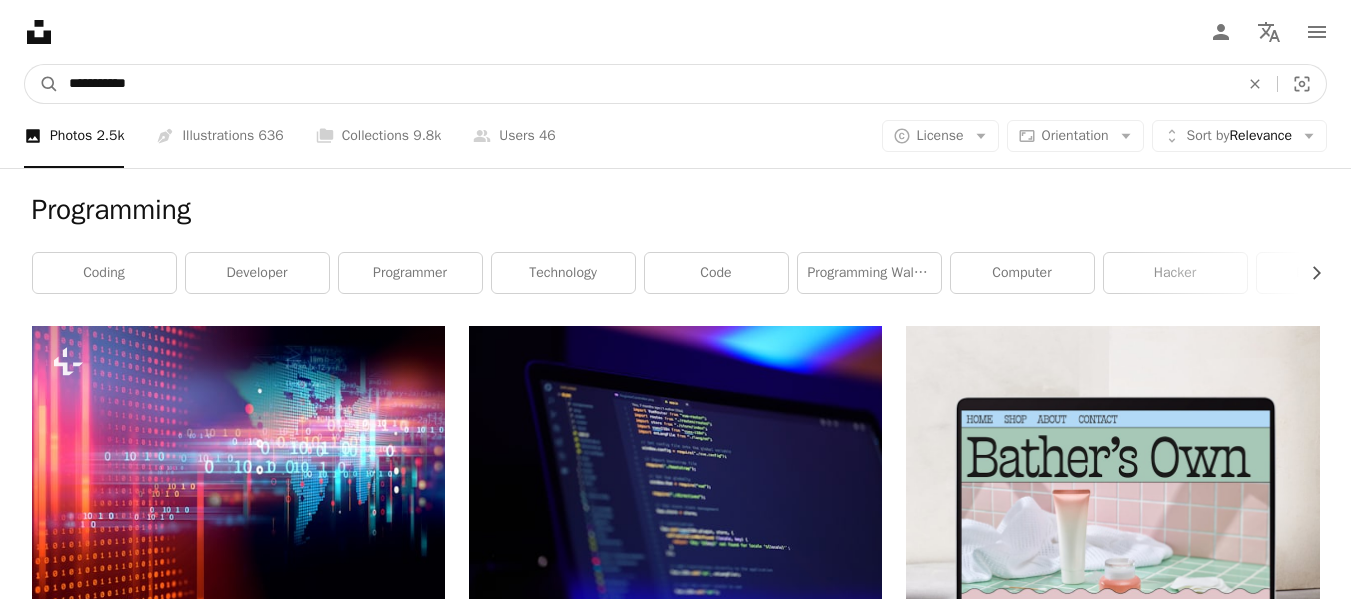 click on "**********" at bounding box center (646, 84) 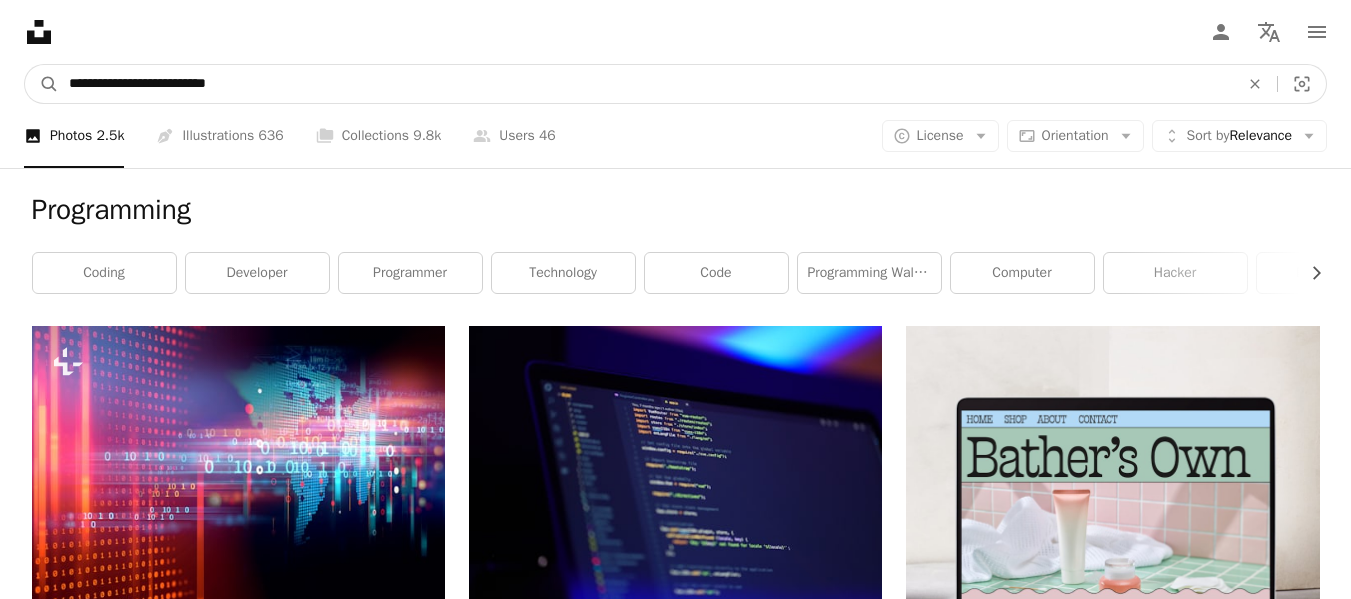 type on "**********" 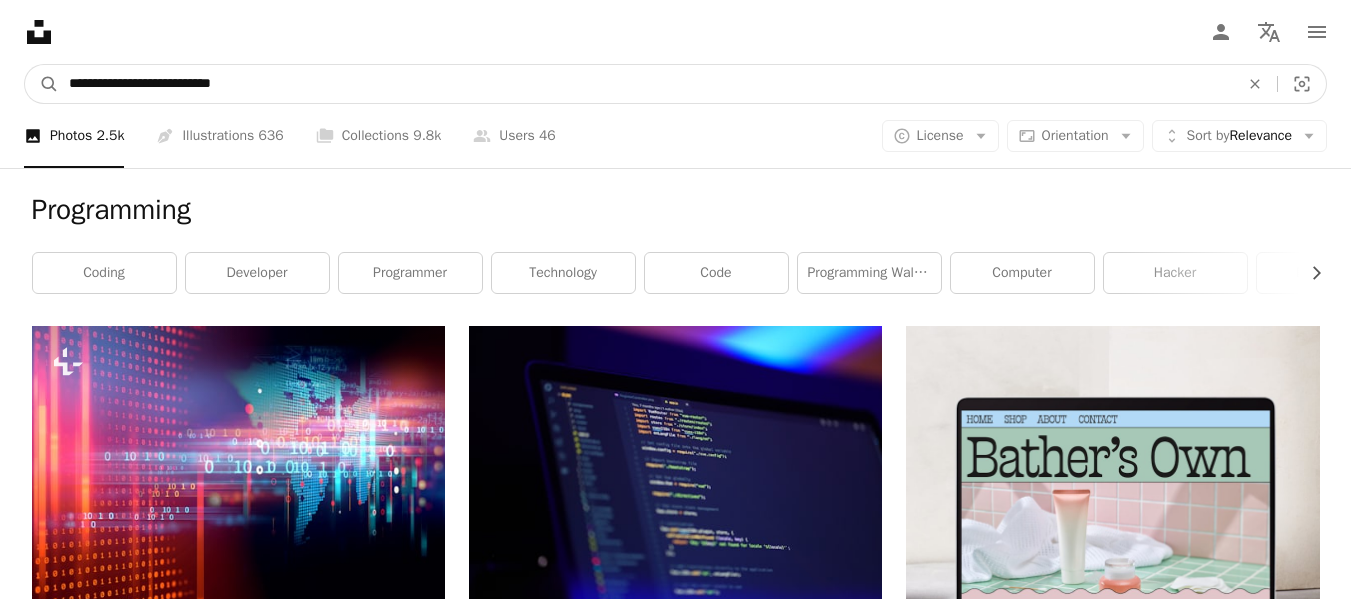 click on "A magnifying glass" at bounding box center [42, 84] 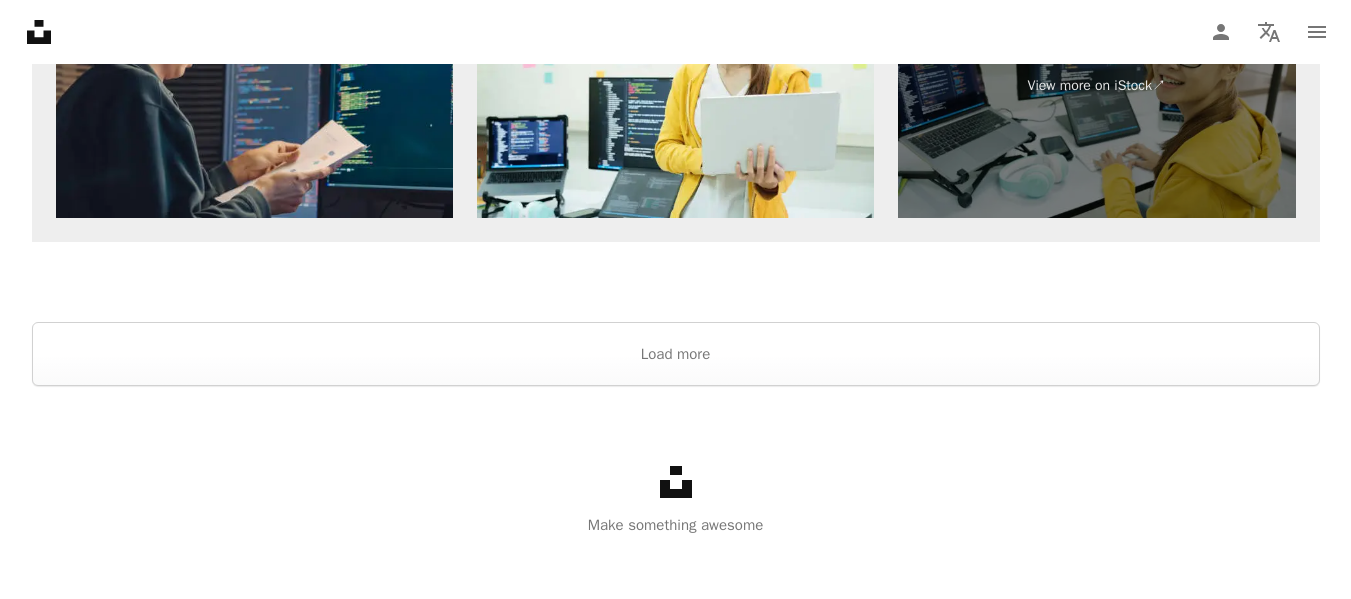 scroll, scrollTop: 3950, scrollLeft: 0, axis: vertical 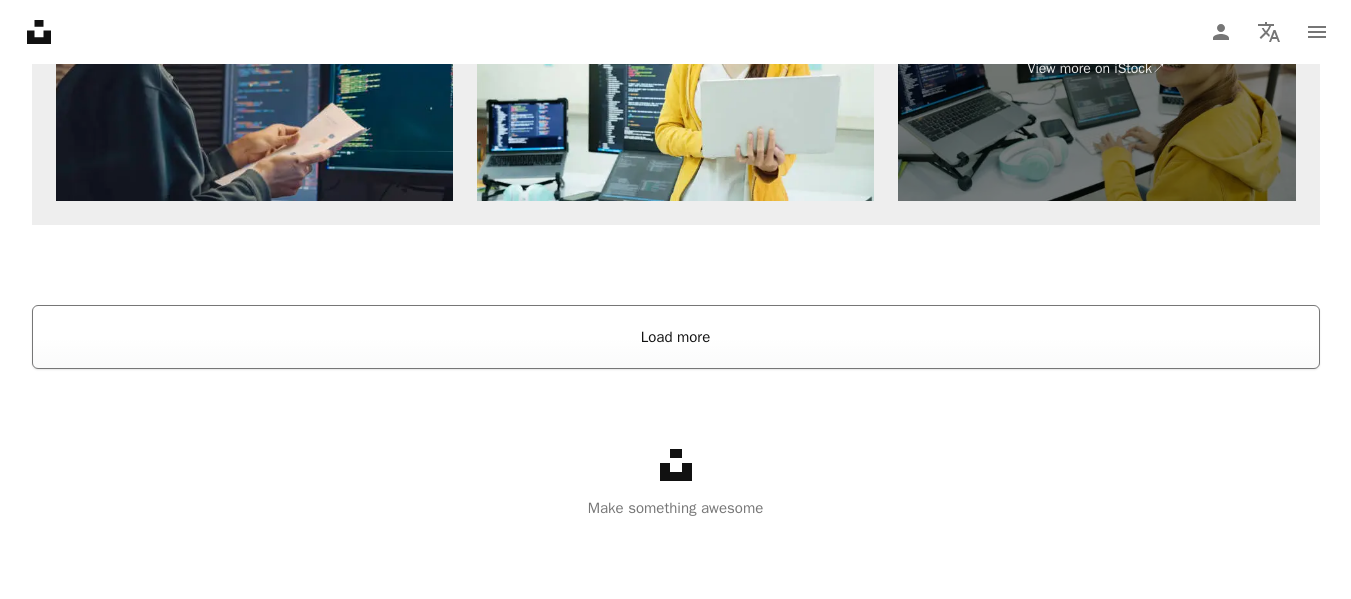 click on "Load more" at bounding box center [676, 337] 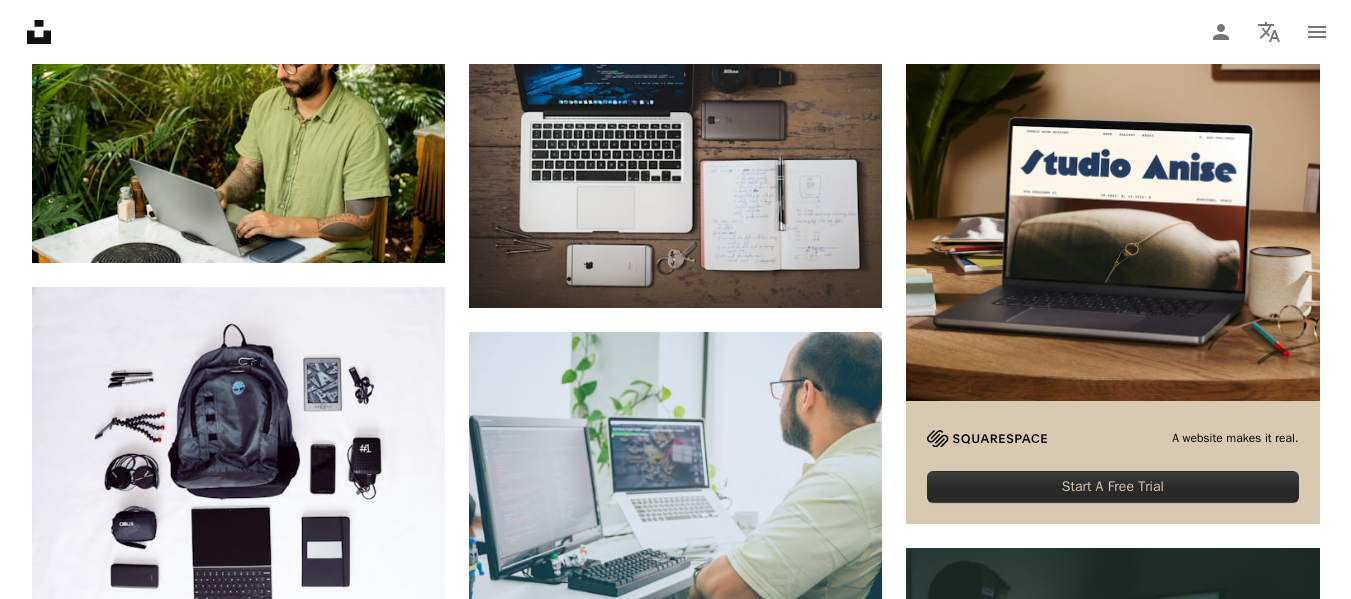 scroll, scrollTop: 0, scrollLeft: 0, axis: both 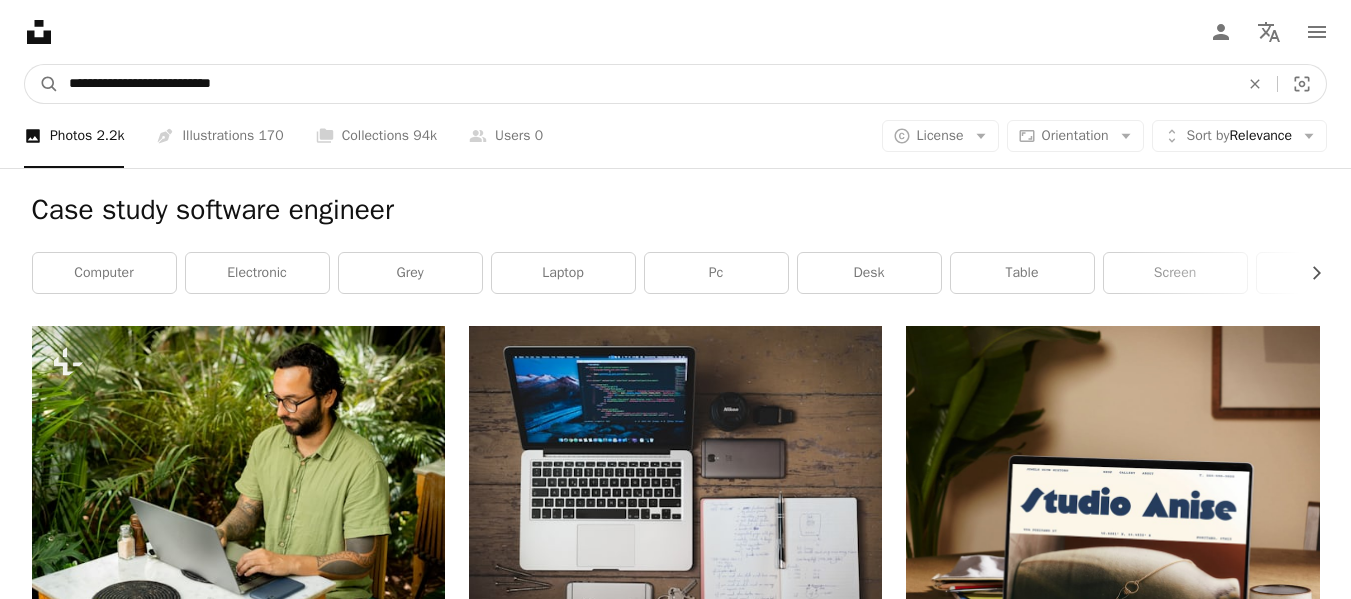 click on "**********" at bounding box center (646, 84) 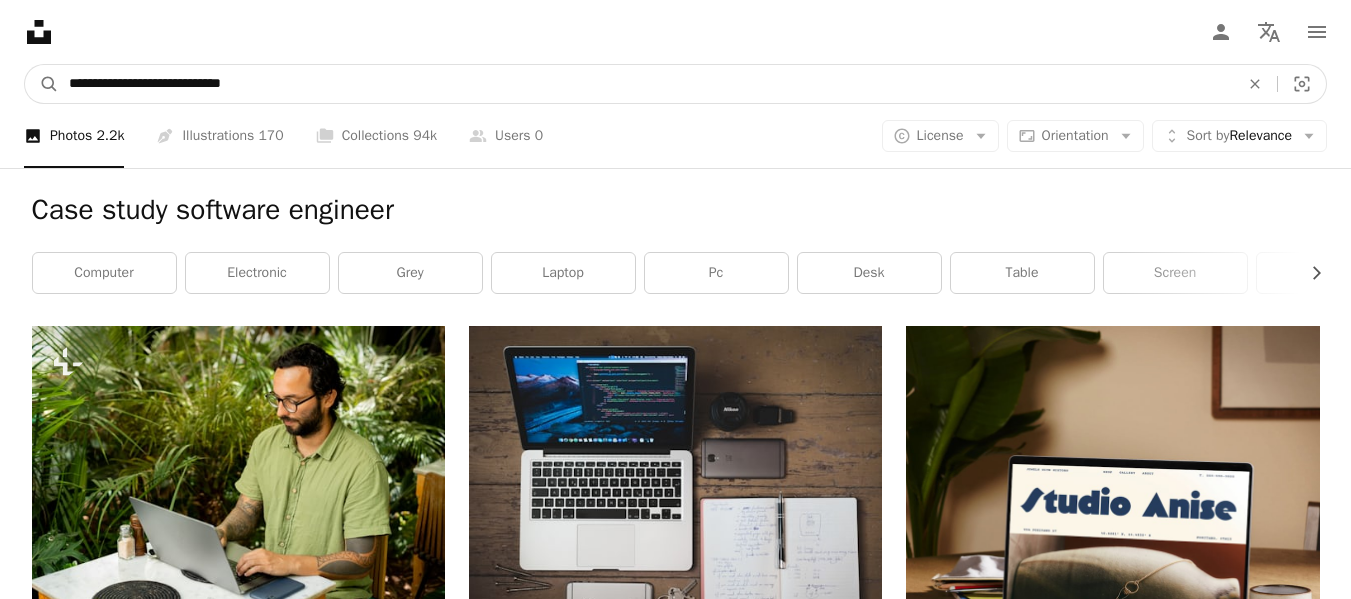 click on "**********" at bounding box center (646, 84) 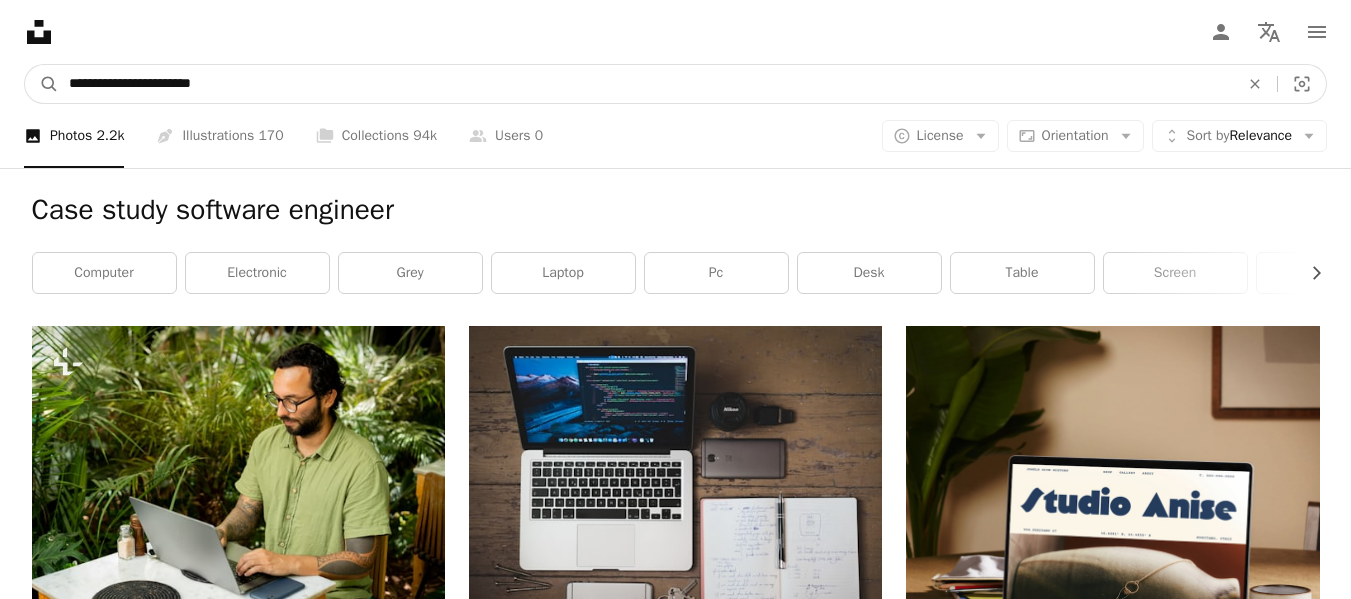 click on "A magnifying glass" at bounding box center [42, 84] 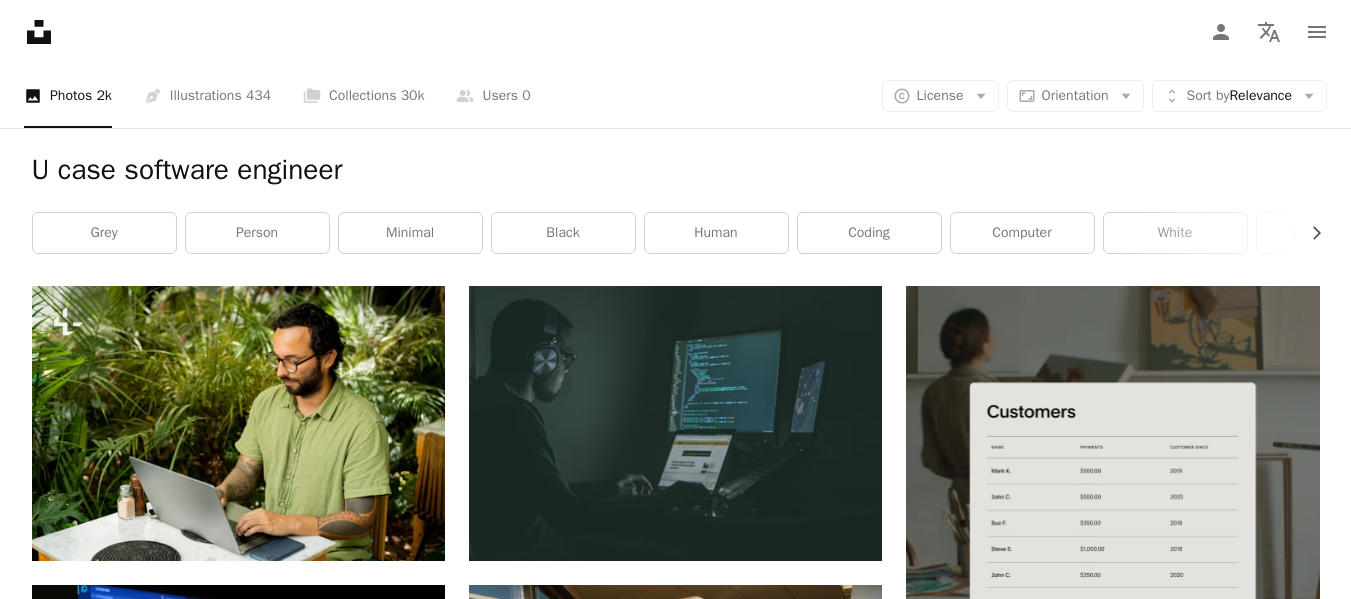 scroll, scrollTop: 0, scrollLeft: 0, axis: both 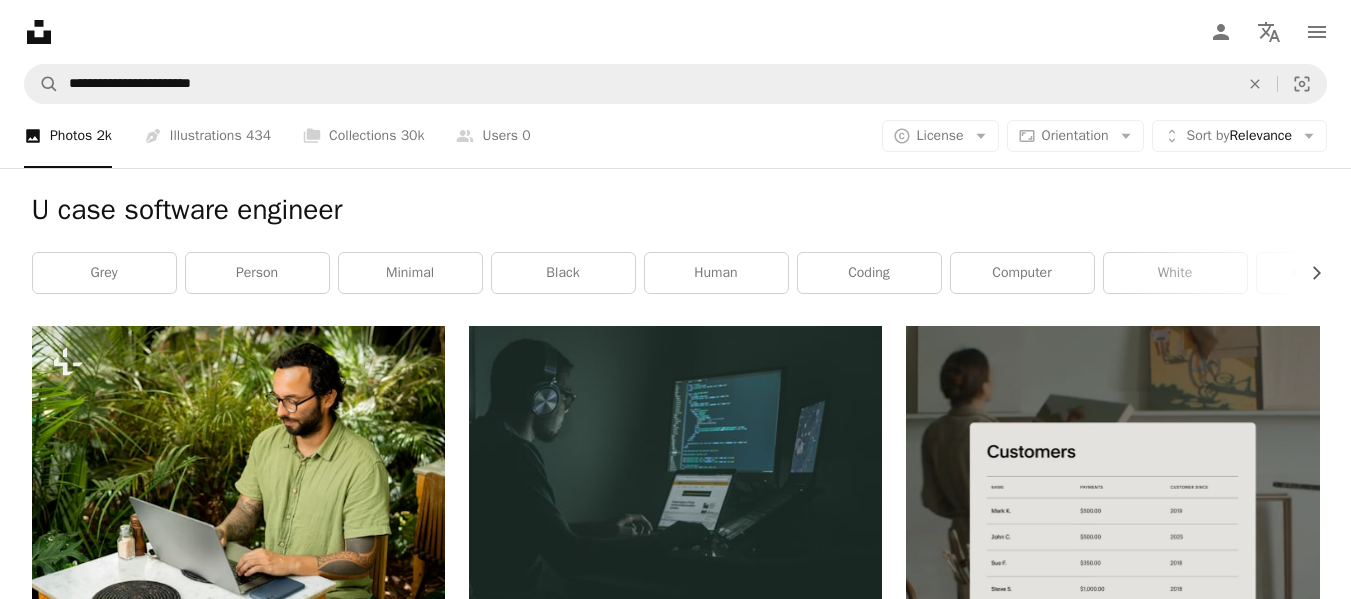 click on "U case software engineer Chevron right grey person minimal black human coding computer white background developer broken computer screen tech" at bounding box center (676, 247) 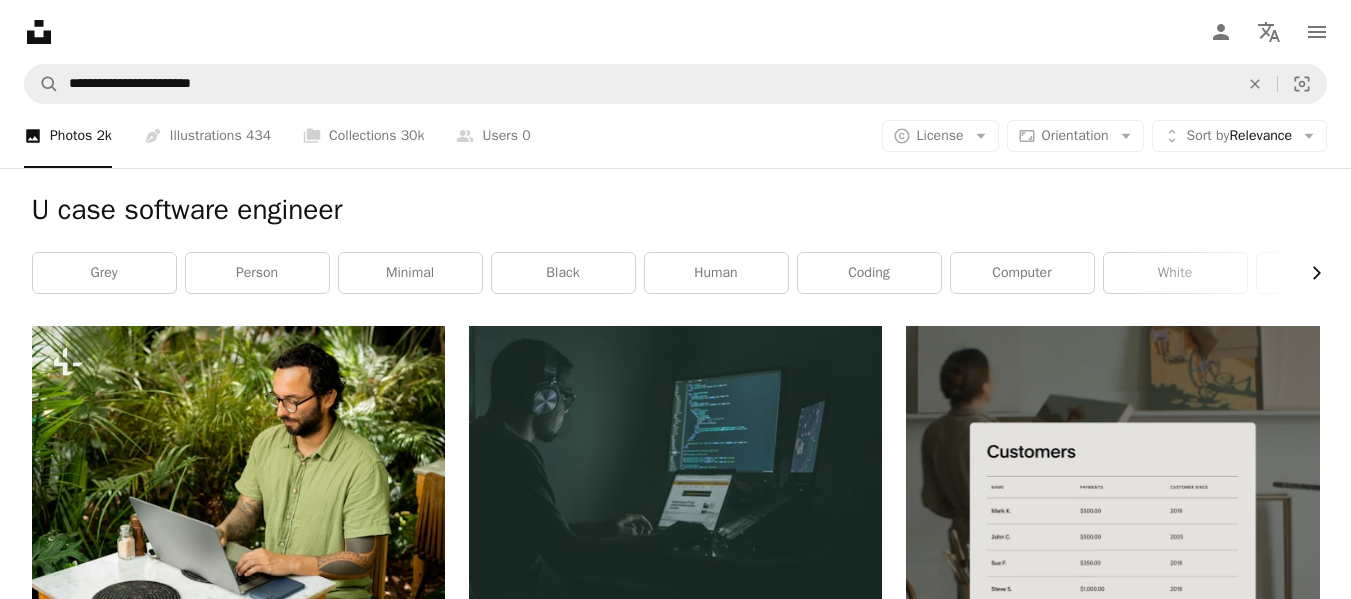 click on "Chevron right" 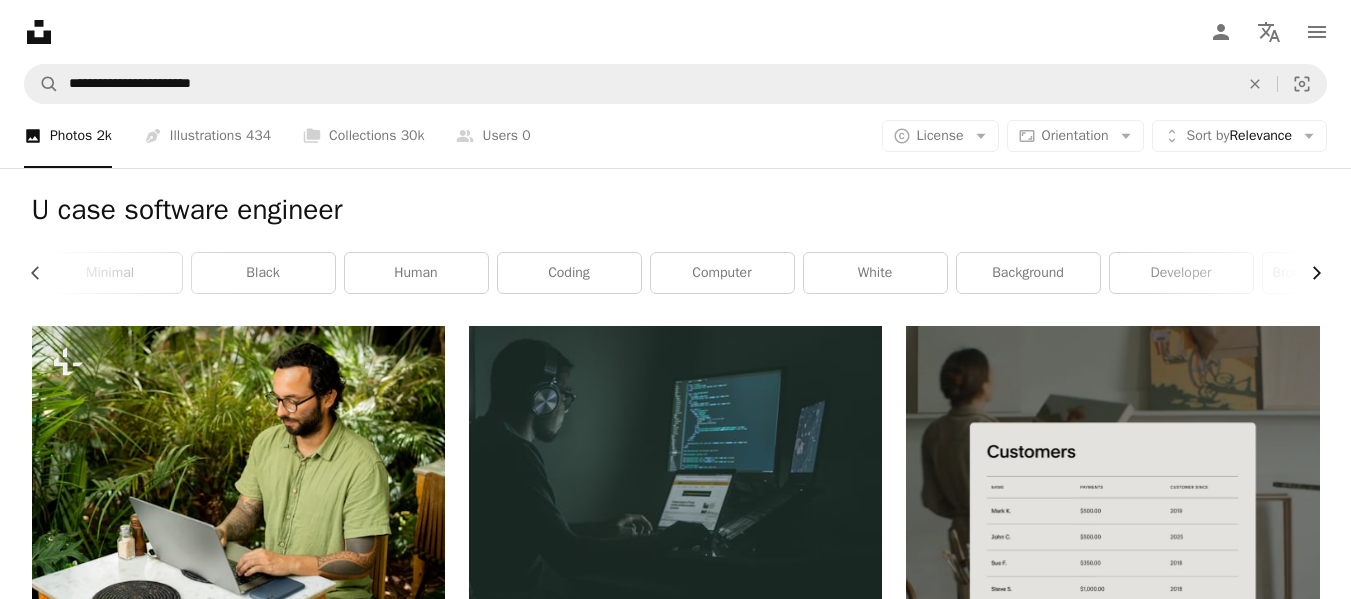 click on "Chevron right" 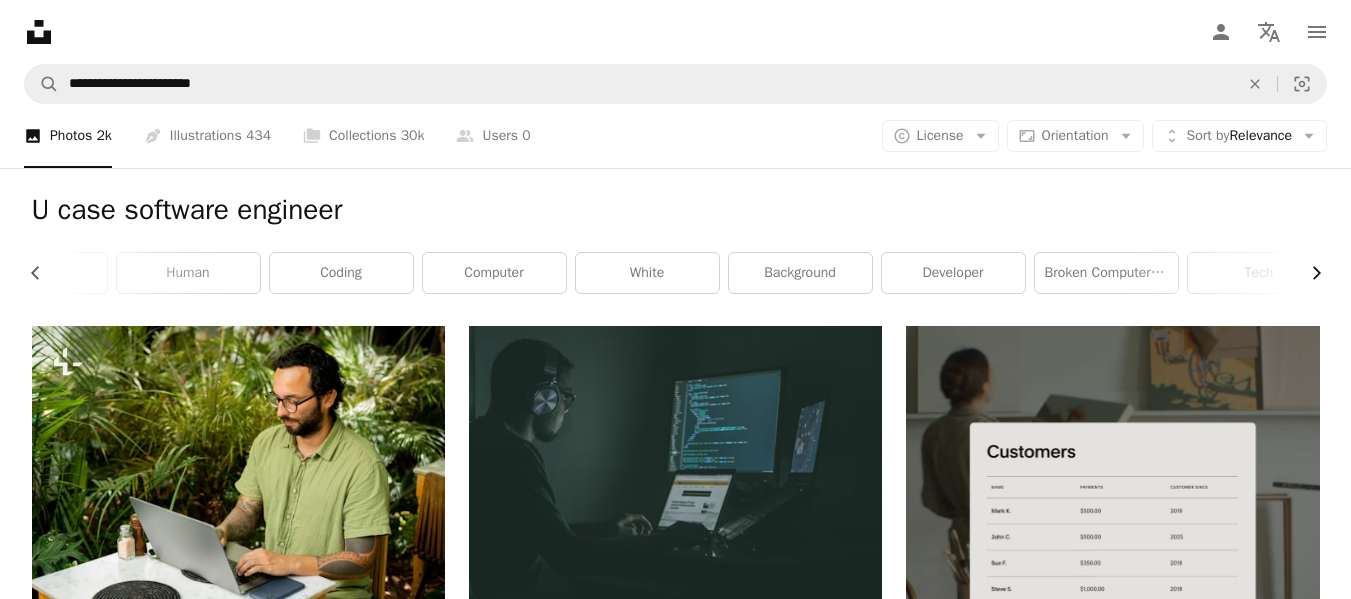 scroll, scrollTop: 0, scrollLeft: 540, axis: horizontal 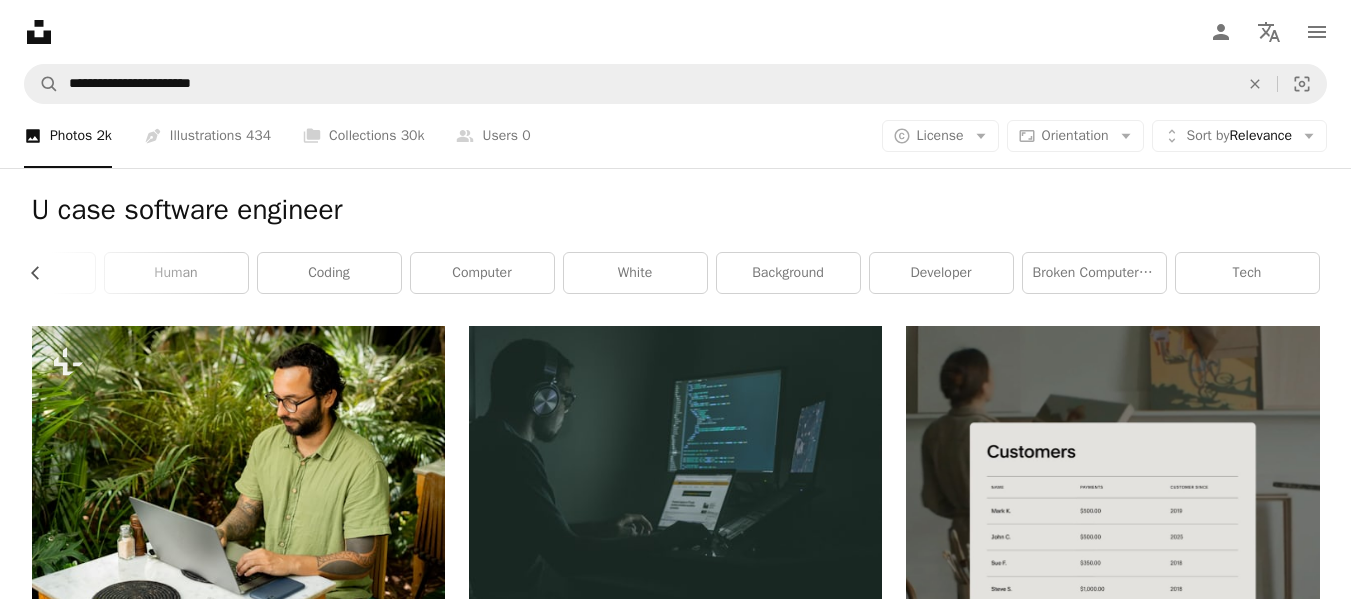 click on "tech" at bounding box center (1247, 273) 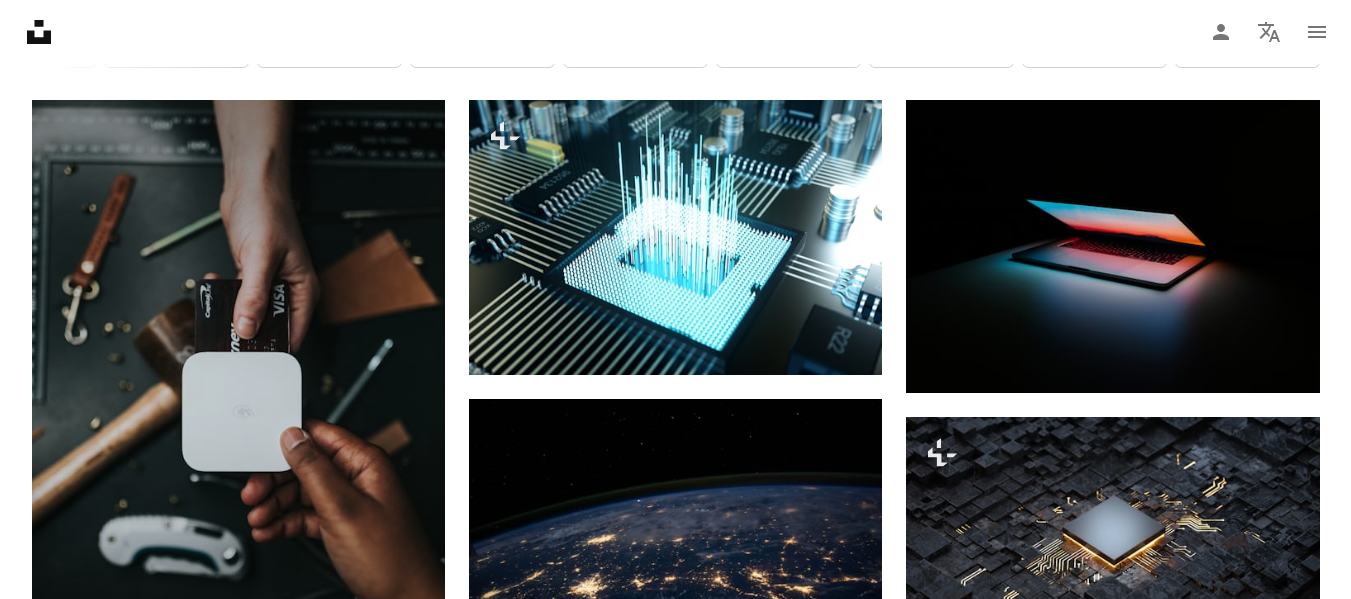 scroll, scrollTop: 0, scrollLeft: 0, axis: both 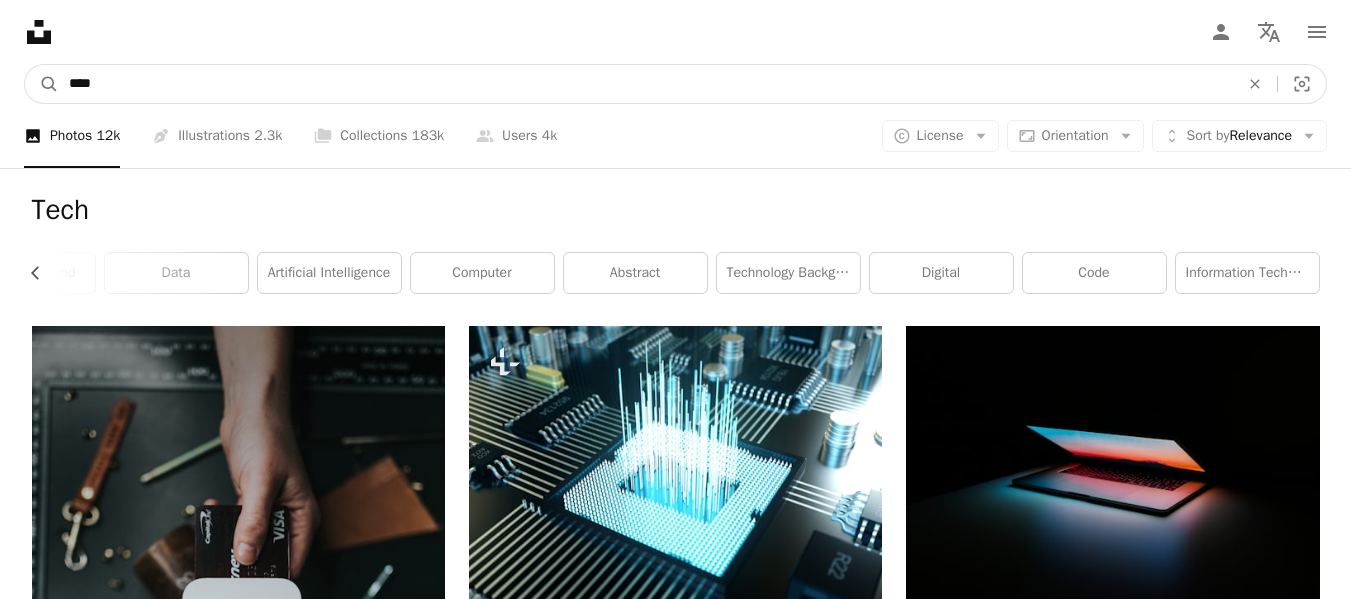 click on "****" at bounding box center [646, 84] 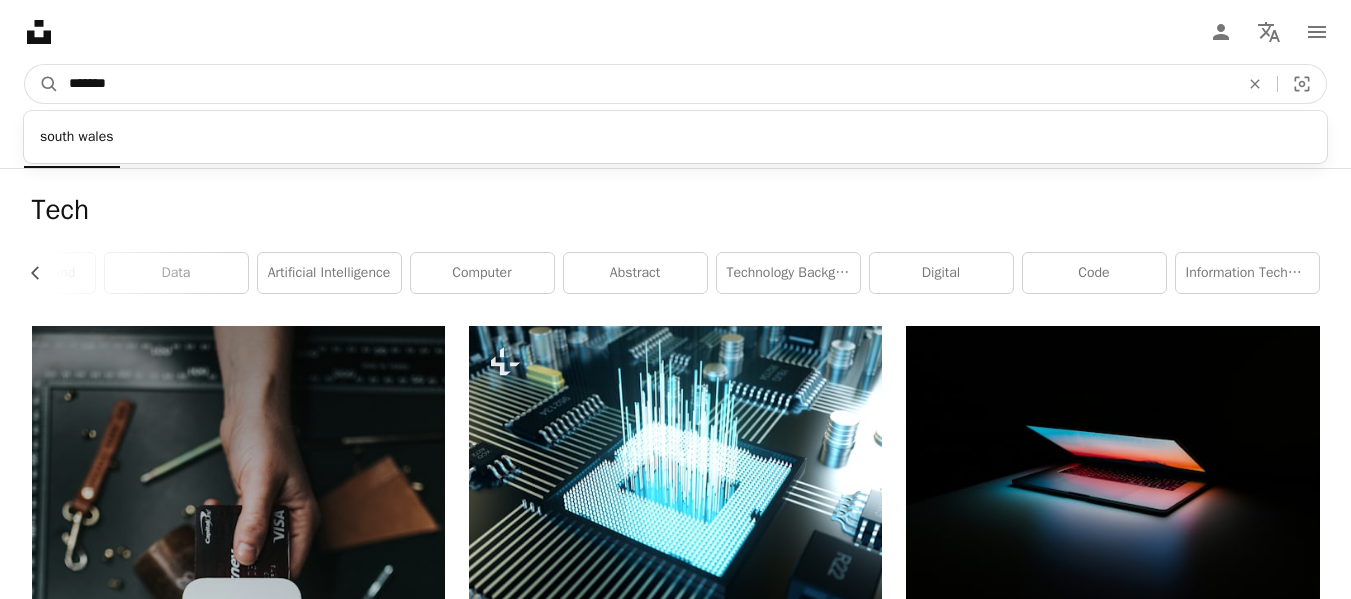 type on "********" 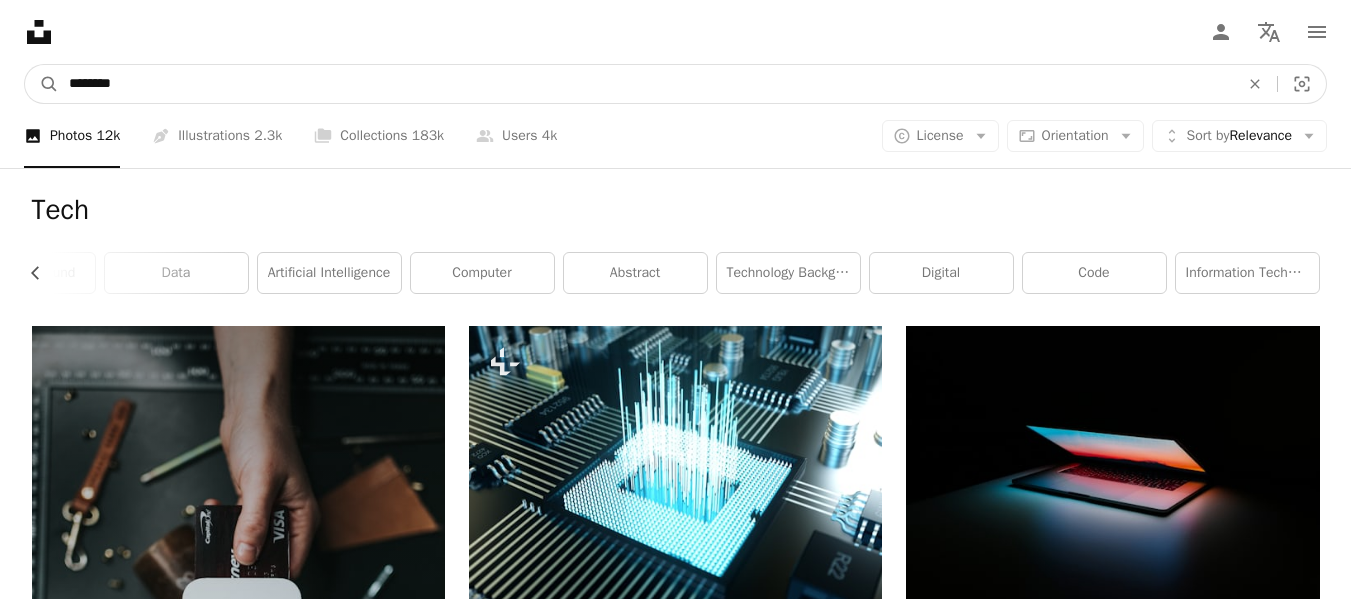 click on "A magnifying glass" at bounding box center (42, 84) 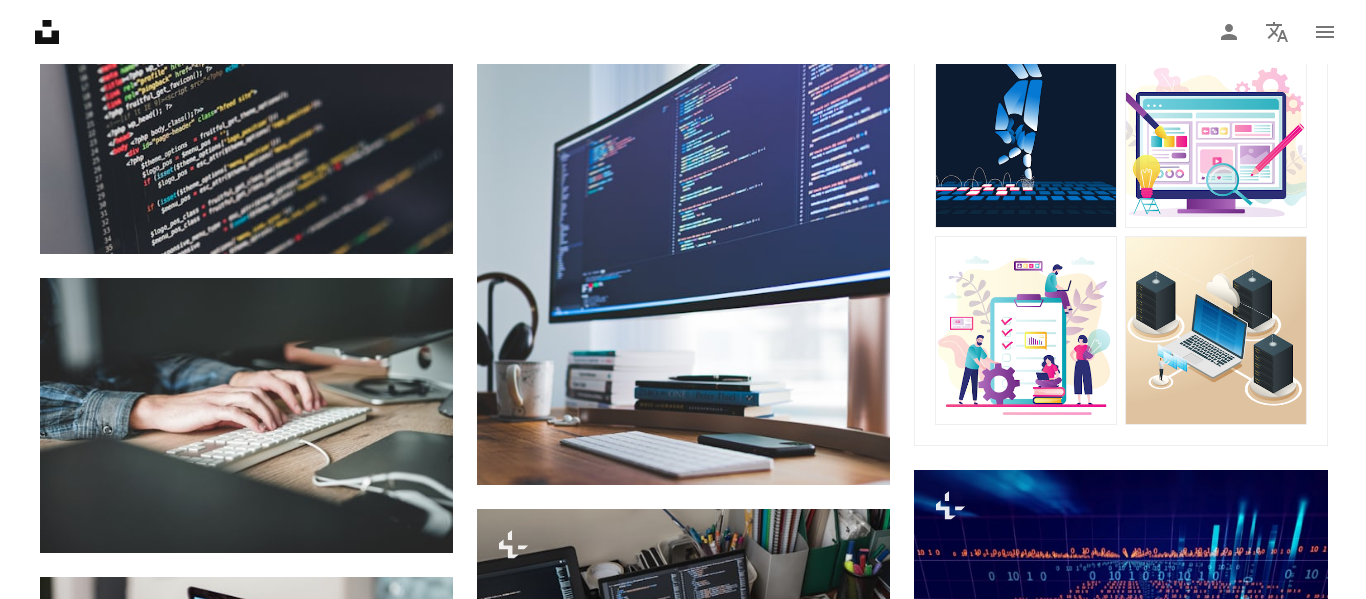 scroll, scrollTop: 643, scrollLeft: 0, axis: vertical 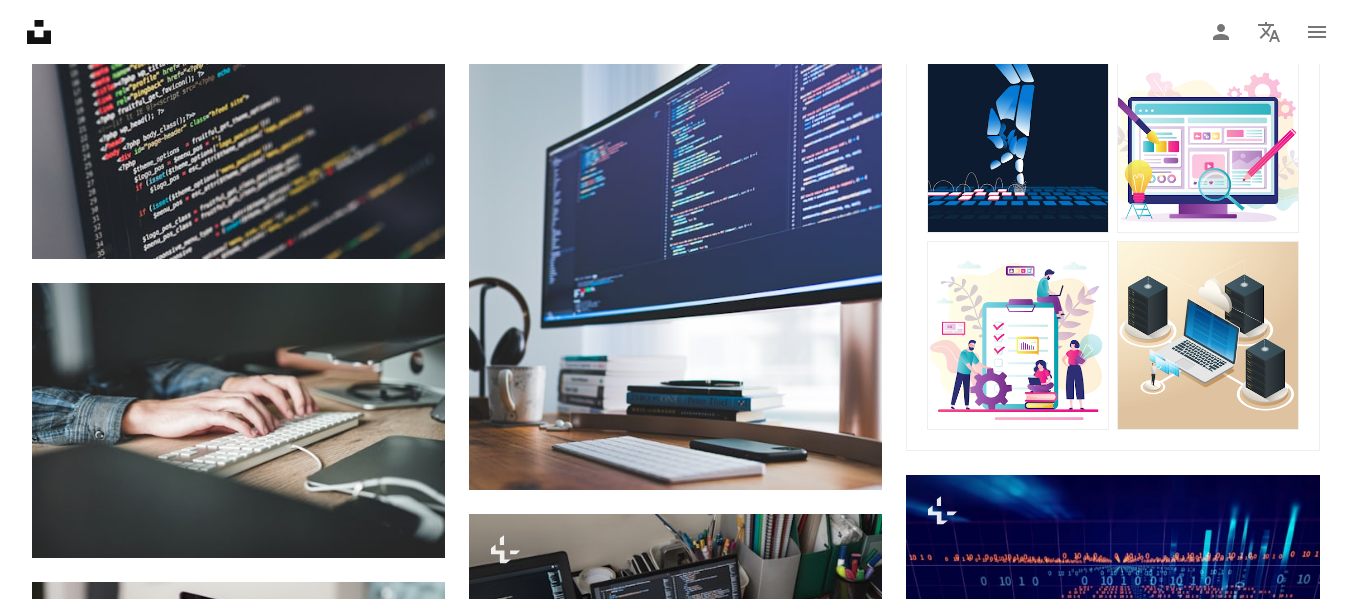 click at bounding box center (1018, 335) 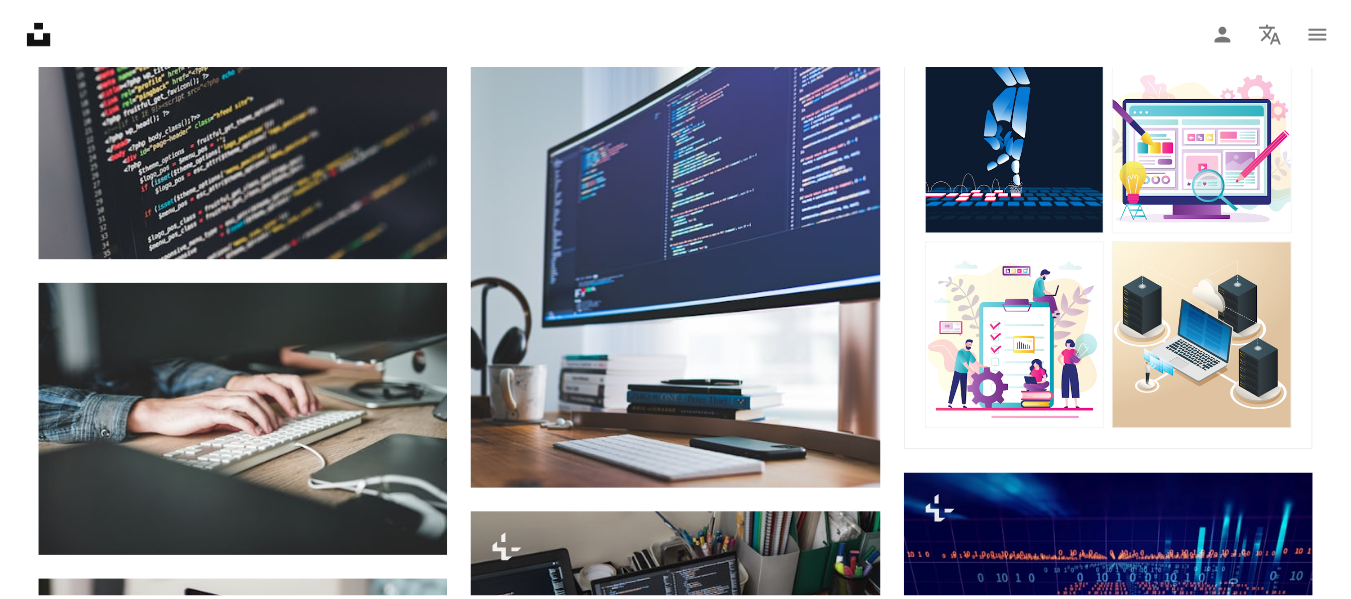 scroll, scrollTop: 84, scrollLeft: 0, axis: vertical 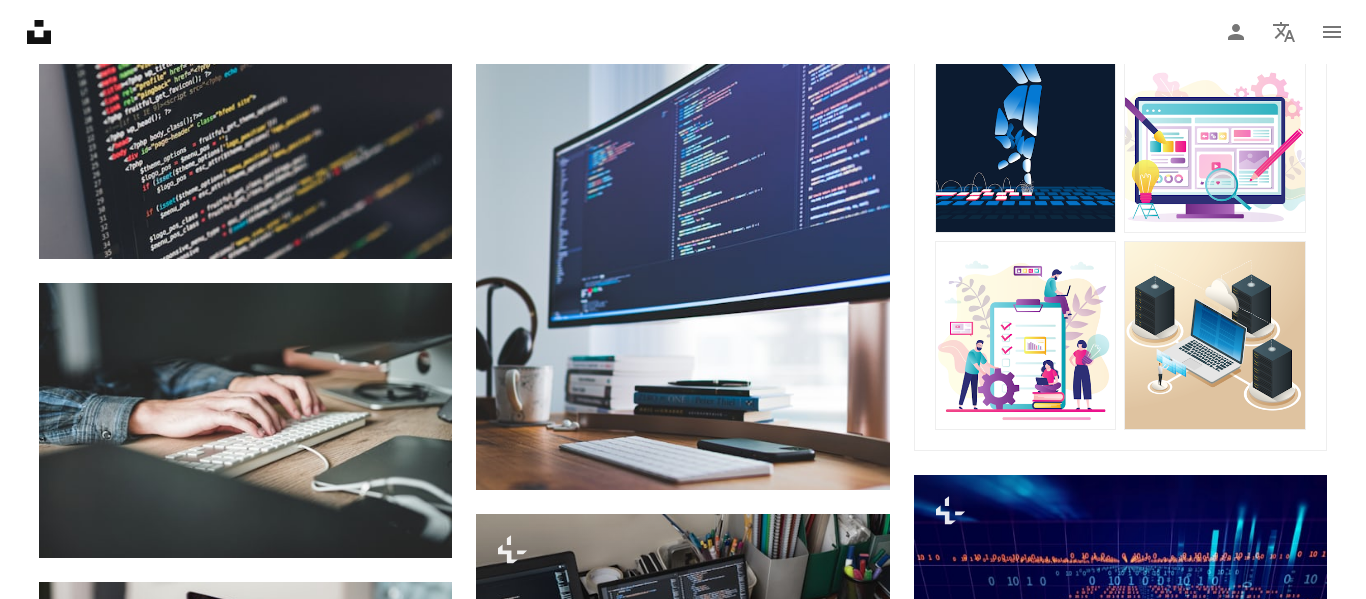 click on "A lock   Download" at bounding box center [1205, 5235] 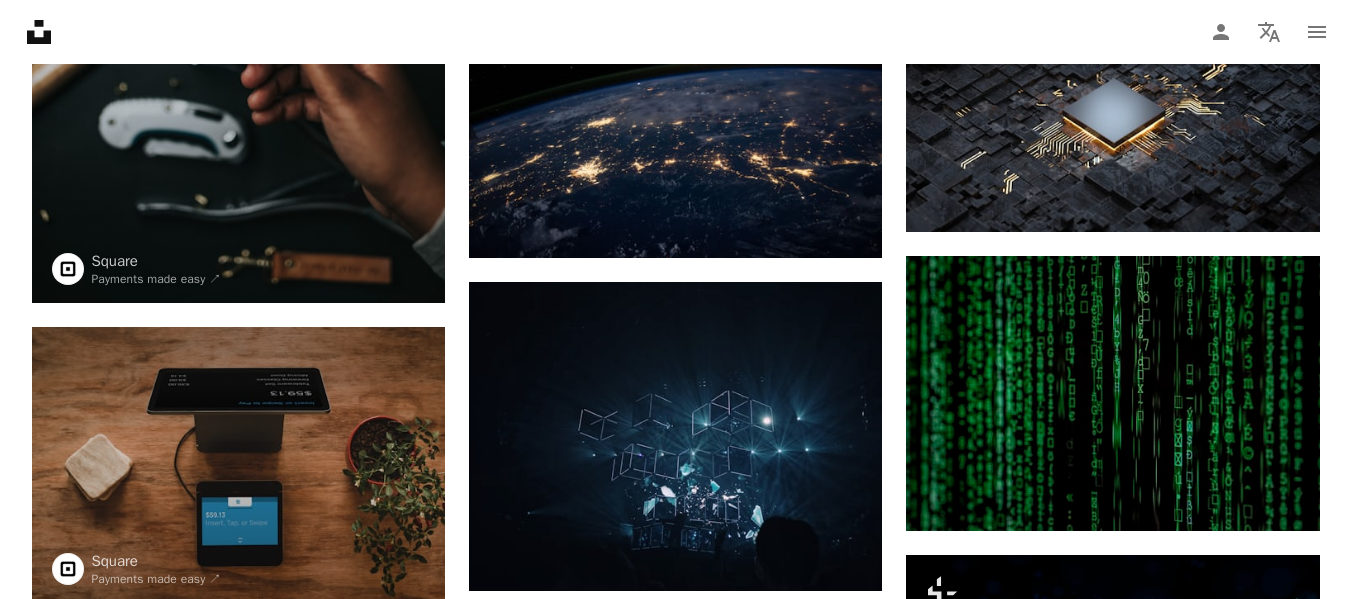 scroll, scrollTop: 0, scrollLeft: 0, axis: both 